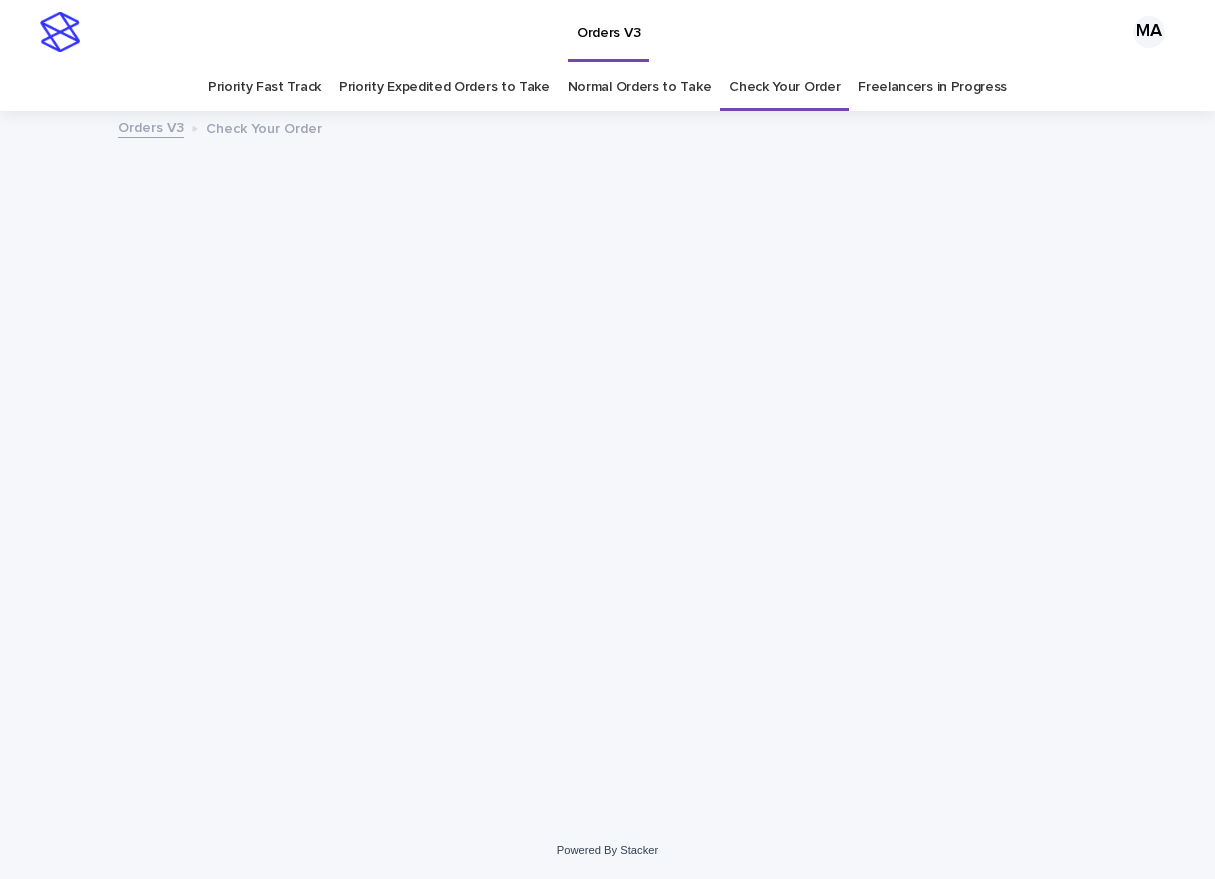 scroll, scrollTop: 0, scrollLeft: 0, axis: both 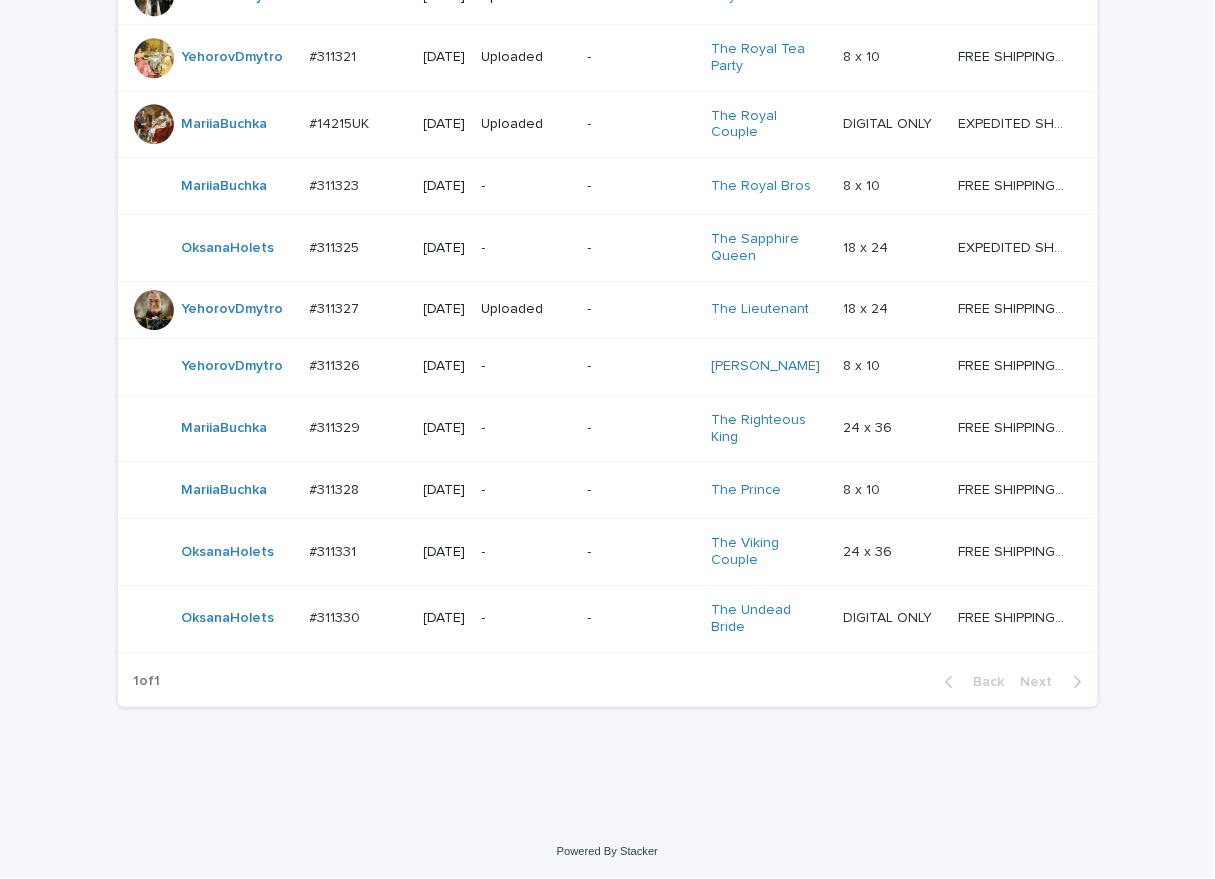 click on "Loading... Saving… Loading... Saving… Check Your Order Artist Name Date Design_status Customer_status Product_Title Product_Variant Shipping_Title TaoNguyen   Do_not_delete Do_not_delete   - Uploaded - - - -   - -   YuliyaSergeeva   #268742 #268742   2024-11-29 Needs fixing Needs revisions The General   12 x 16 12 x 16   FREE SHIPPING - preview in 1-2 business days, after your approval delivery will take 5-10 business days. FREE SHIPPING - preview in 1-2 business days, after your approval delivery will take 5-10 business days.   RolaineSanJuan   #301204_T #301204_T   2025-05-26 - - Change your picture   - -   - -   Apricia   #310428 #310428   2025-06-23 Needs fixing Needs revisions The Great Scotsman   12 x 16 12 x 16   EXPEDITED SHIPPING - preview in 1 business day; delivery up to 5 business days after your approval. EXPEDITED SHIPPING - preview in 1 business day; delivery up to 5 business days after your approval.   MariiaBuchka   #310946 #310946   2025-07-04 Uploaded Needs revisions" at bounding box center (608, -275) 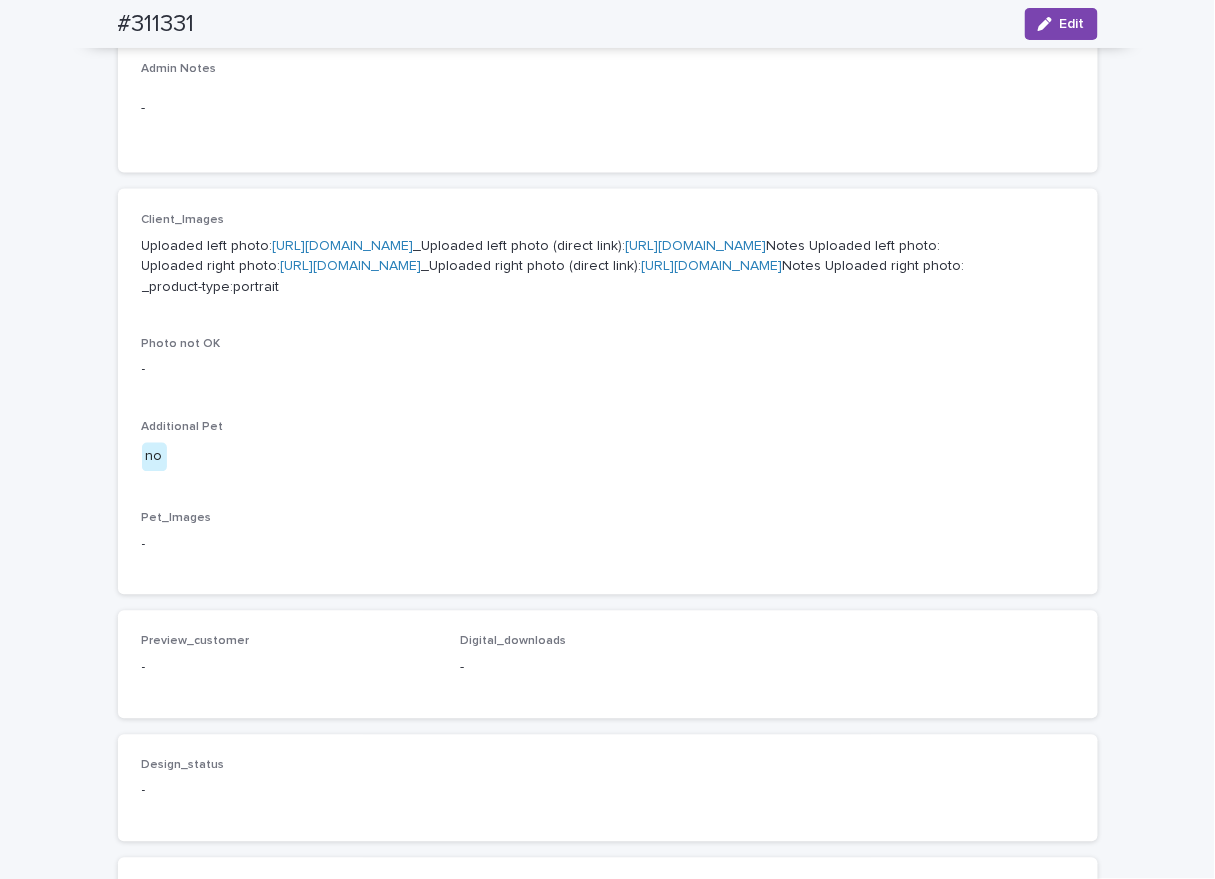 scroll, scrollTop: 699, scrollLeft: 0, axis: vertical 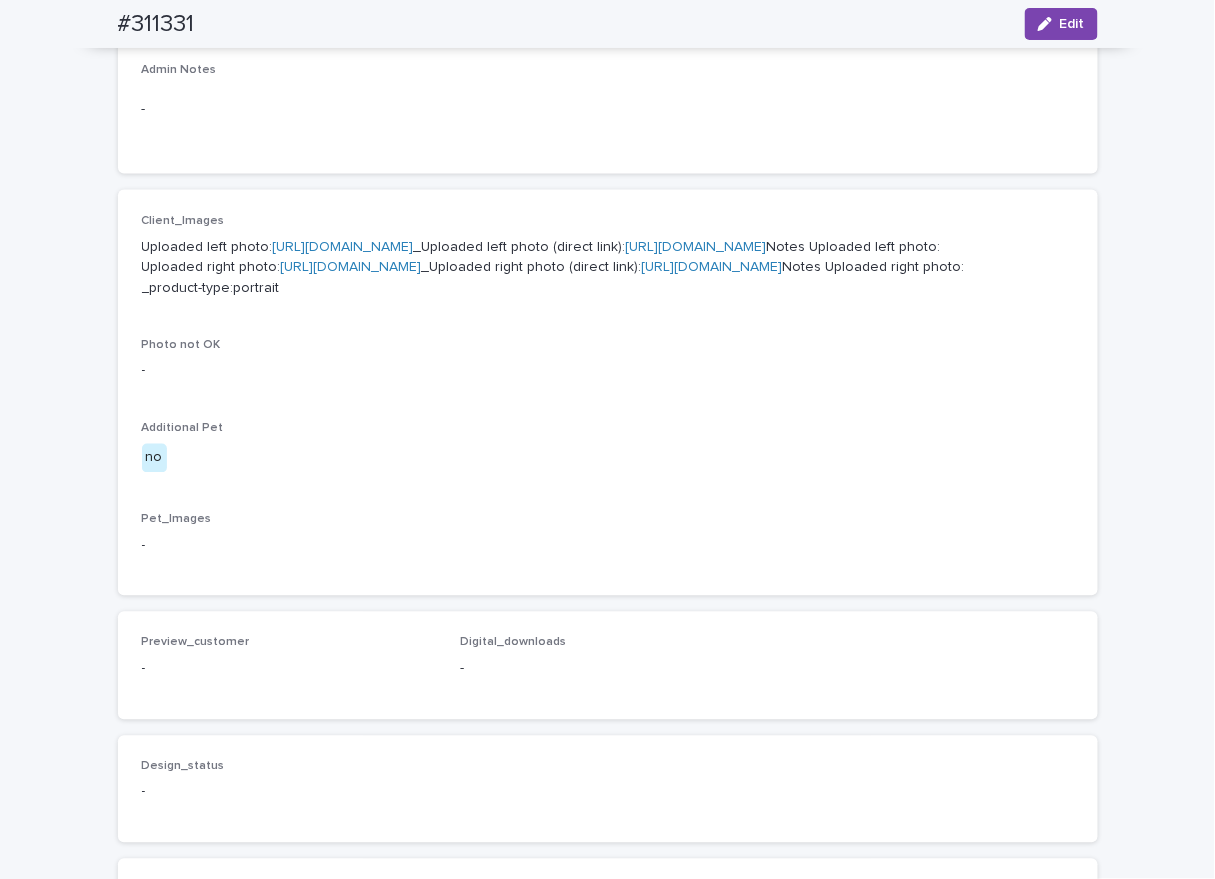click on "https://cdn.shopify.com-uploadkit.app/s/files/1/0033/4807/0511/files/download.html?id=e11cfb23-3d37-4f5e-b252-d52a065c0f83&uu=7fe30a63-c0bd-4295-b7b7-e229554dc531&mo=&fi=SU1HXzE0MDYucG5n&wi=1179&he=2556&mi=aW1hZ2UvcG5n&up=d434&image=true" at bounding box center (343, 247) 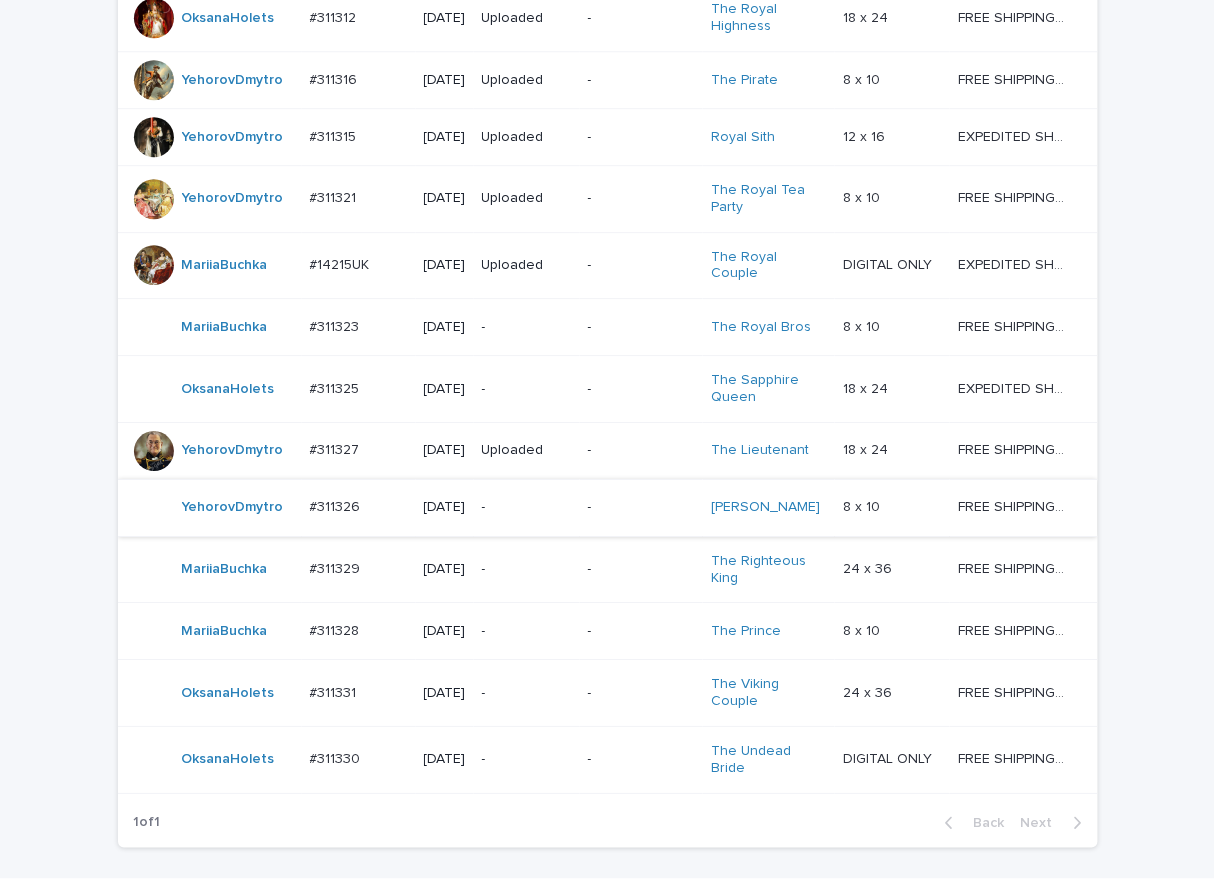 scroll, scrollTop: 1774, scrollLeft: 0, axis: vertical 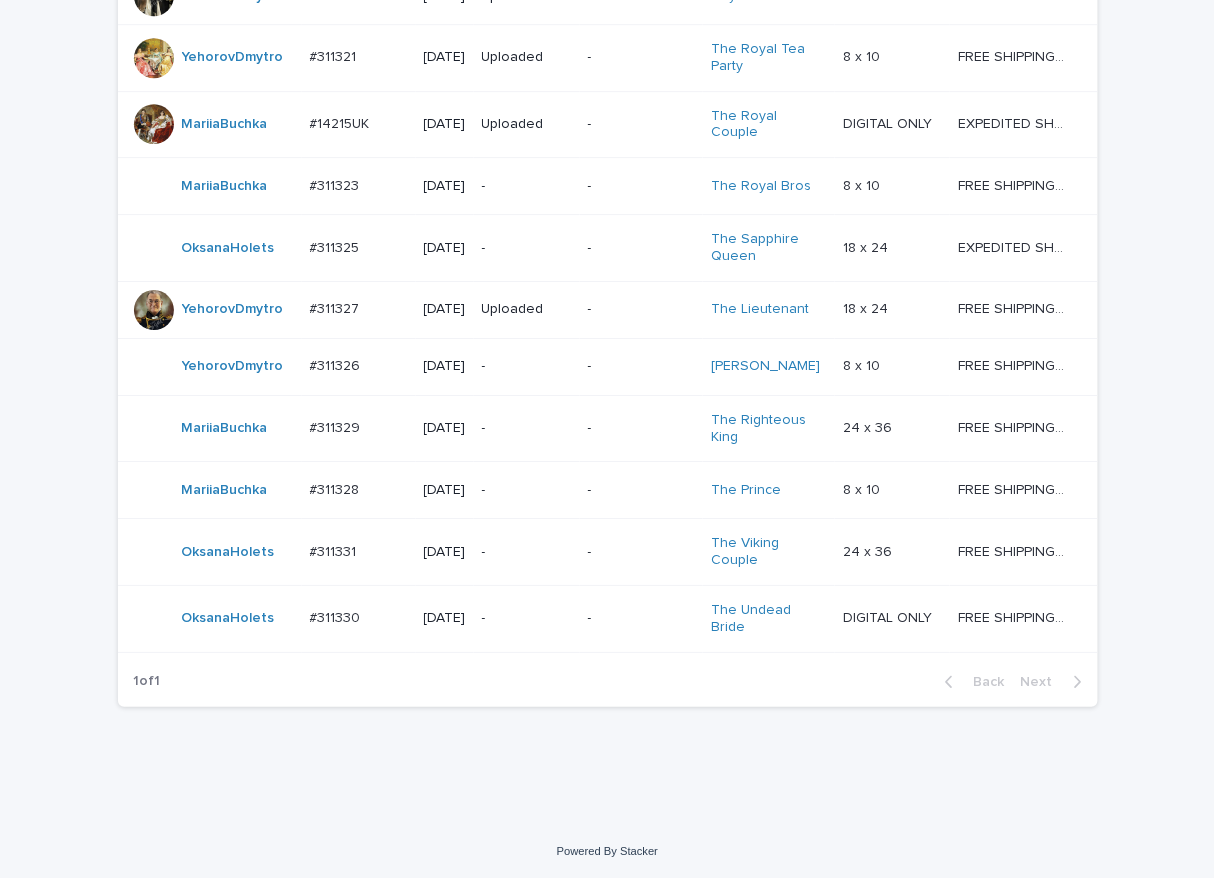 click on "-" at bounding box center (527, 618) 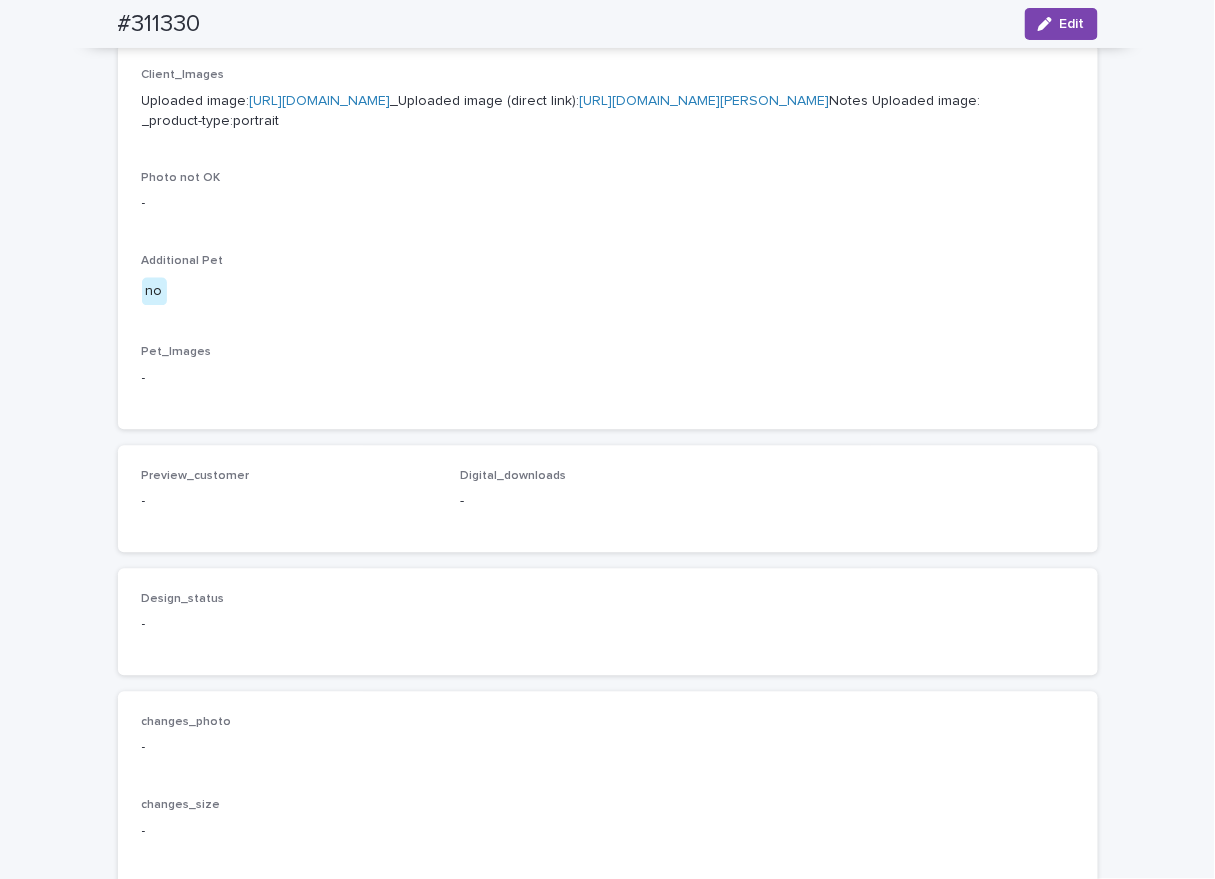 scroll, scrollTop: 699, scrollLeft: 0, axis: vertical 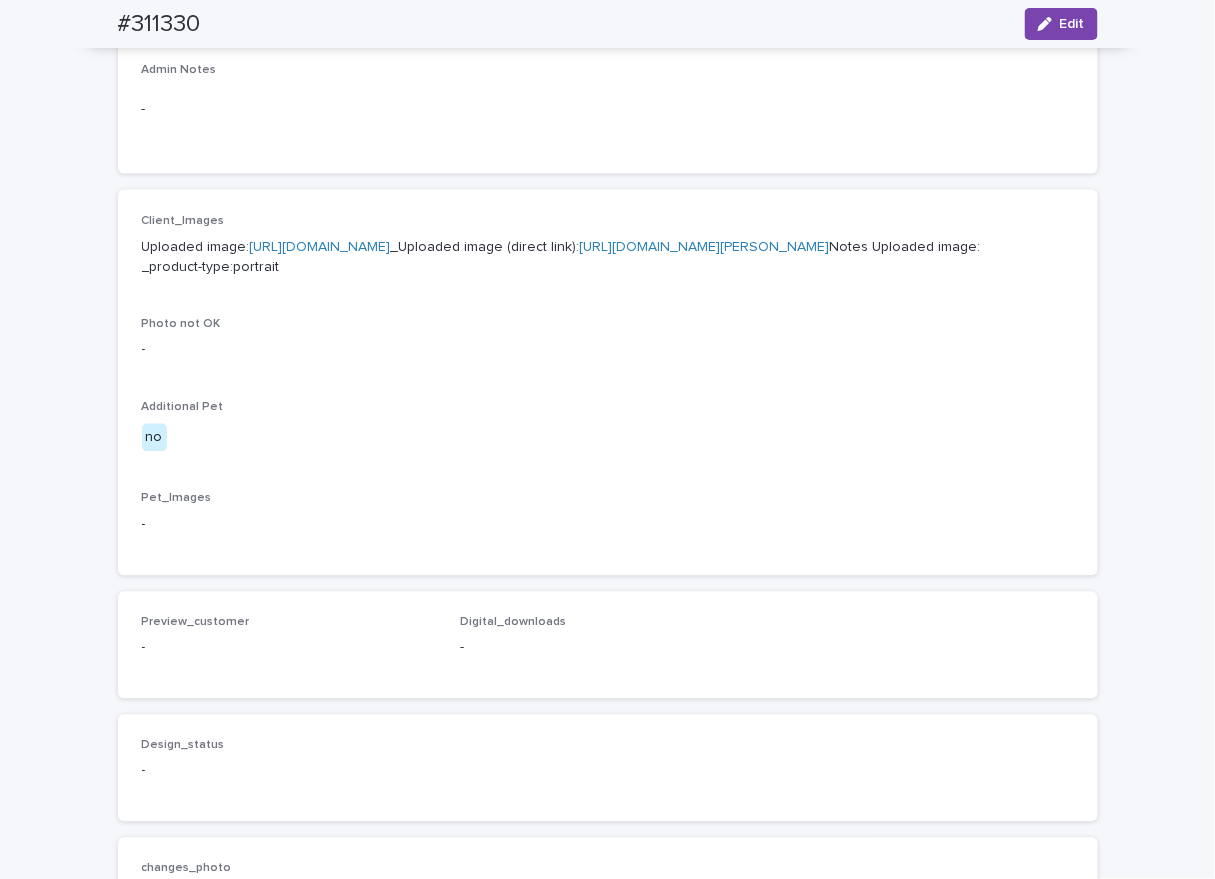 click on "https://cdn.shopify.com-uploadkit.app/s/files/1/0033/4807/0511/files/download.html?id=e11cfb23-3d37-4f5e-b252-d52a065c0f83&uu=9d97dc65-e6c2-4f2e-9fa6-5527c15a8036&mo=&fi=SmVubmlmZXItNDcuanBn&wi=3648&he=5472&mi=aW1hZ2UvanBlZw==&up=a8b4&image=true" at bounding box center [320, 247] 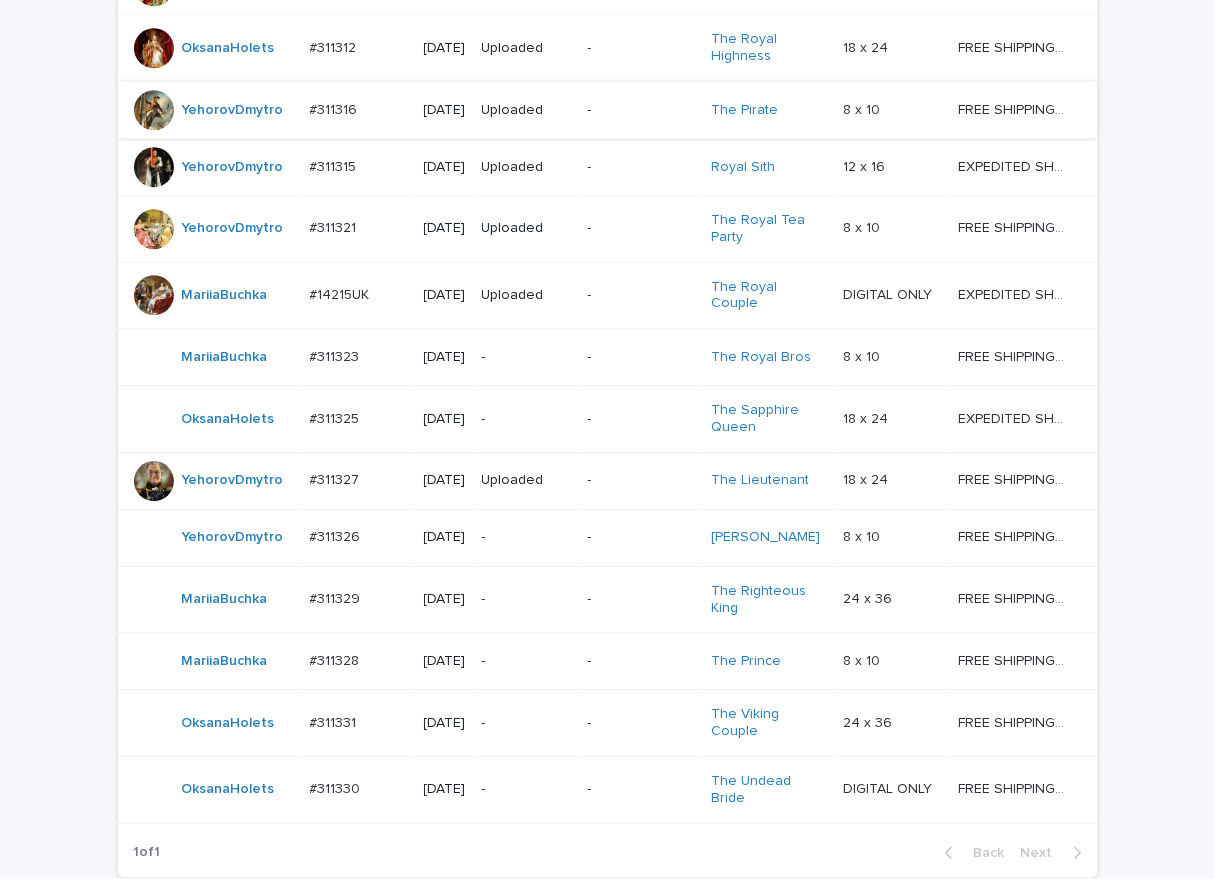 scroll, scrollTop: 1774, scrollLeft: 0, axis: vertical 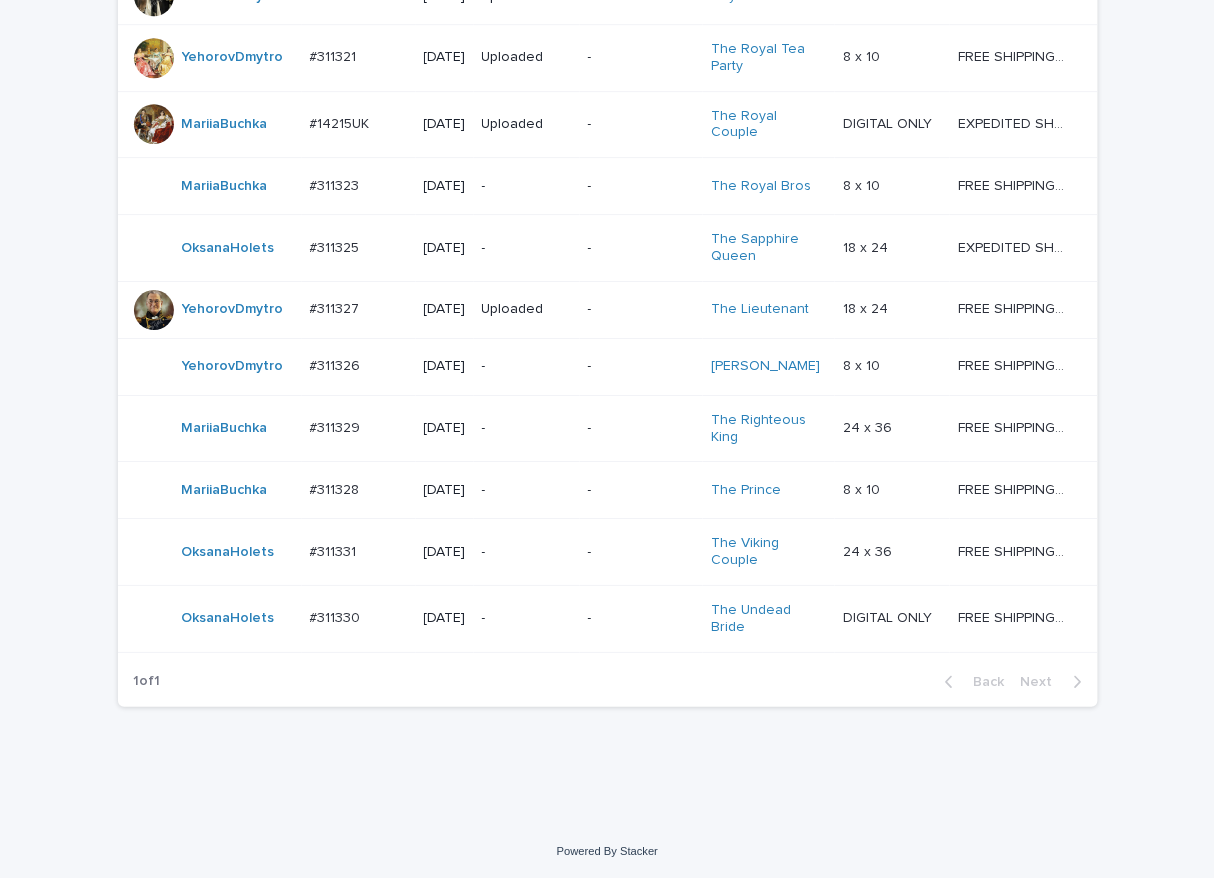 click on "Loading... Saving… Loading... Saving… Check Your Order Artist Name Date Design_status Customer_status Product_Title Product_Variant Shipping_Title TaoNguyen   Do_not_delete Do_not_delete   - Uploaded - - - -   - -   YuliyaSergeeva   #268742 #268742   2024-11-29 Needs fixing Needs revisions The General   12 x 16 12 x 16   FREE SHIPPING - preview in 1-2 business days, after your approval delivery will take 5-10 business days. FREE SHIPPING - preview in 1-2 business days, after your approval delivery will take 5-10 business days.   RolaineSanJuan   #301204_T #301204_T   2025-05-26 - - Change your picture   - -   - -   Apricia   #310428 #310428   2025-06-23 Needs fixing Needs revisions The Great Scotsman   12 x 16 12 x 16   EXPEDITED SHIPPING - preview in 1 business day; delivery up to 5 business days after your approval. EXPEDITED SHIPPING - preview in 1 business day; delivery up to 5 business days after your approval.   MariiaBuchka   #310946 #310946   2025-07-04 Uploaded Needs revisions" at bounding box center [607, -250] 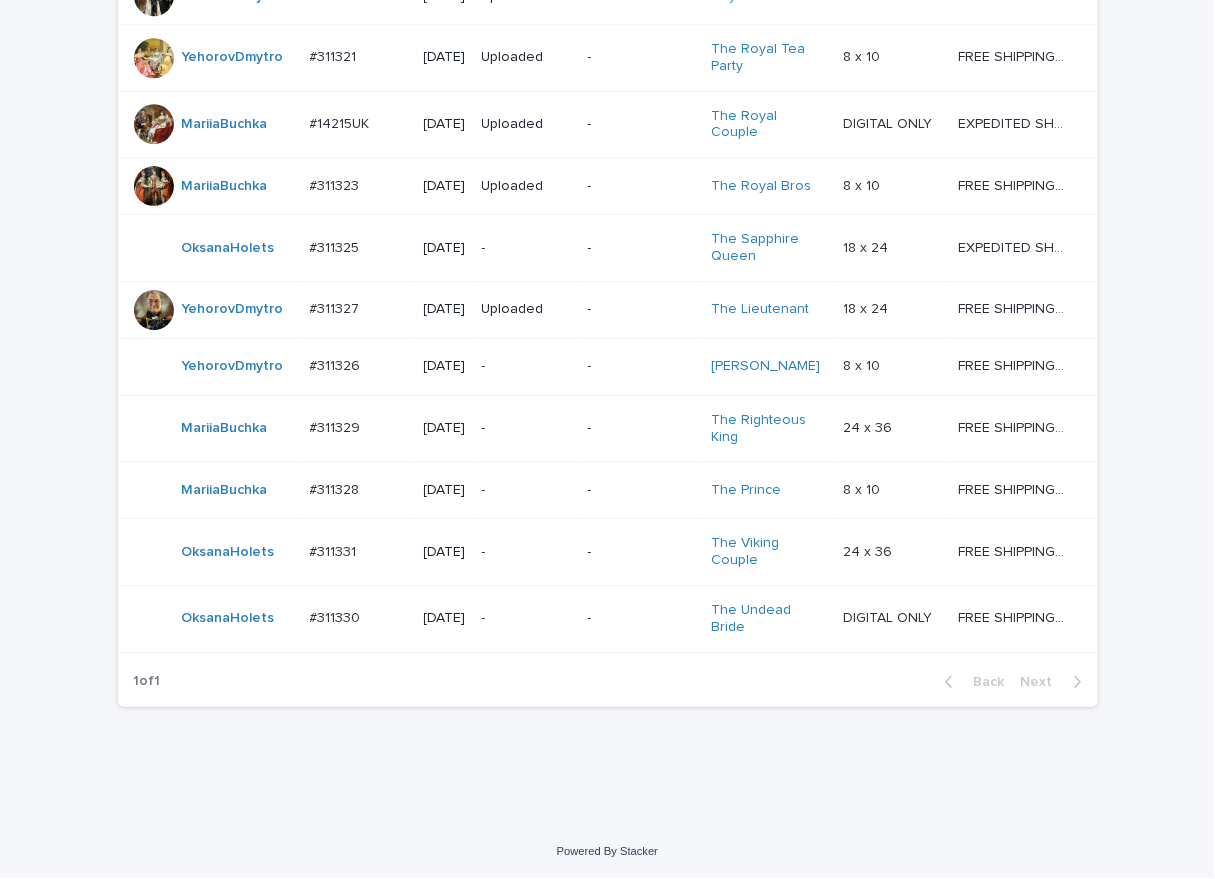 click on "Loading... Saving… Loading... Saving… Check Your Order Artist Name Date Design_status Customer_status Product_Title Product_Variant Shipping_Title TaoNguyen   Do_not_delete Do_not_delete   - Uploaded - - - -   - -   YuliyaSergeeva   #268742 #268742   2024-11-29 Needs fixing Needs revisions The General   12 x 16 12 x 16   FREE SHIPPING - preview in 1-2 business days, after your approval delivery will take 5-10 business days. FREE SHIPPING - preview in 1-2 business days, after your approval delivery will take 5-10 business days.   RolaineSanJuan   #301204_T #301204_T   2025-05-26 - - Change your picture   - -   - -   Apricia   #310428 #310428   2025-06-23 Needs fixing Needs revisions The Great Scotsman   12 x 16 12 x 16   EXPEDITED SHIPPING - preview in 1 business day; delivery up to 5 business days after your approval. EXPEDITED SHIPPING - preview in 1 business day; delivery up to 5 business days after your approval.   MariiaBuchka   #310946 #310946   2025-07-04 Uploaded Needs revisions" at bounding box center [607, -250] 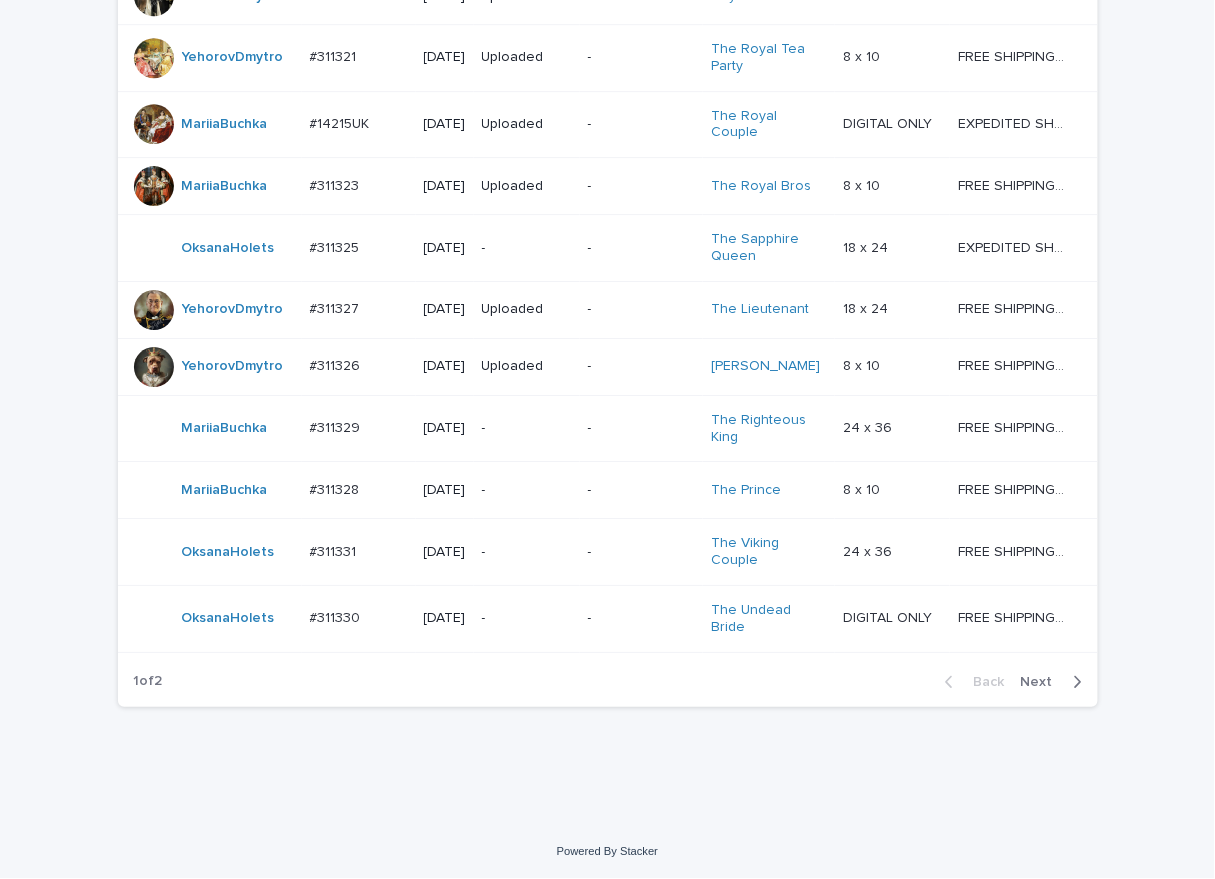 drag, startPoint x: 1034, startPoint y: 684, endPoint x: 1036, endPoint y: 764, distance: 80.024994 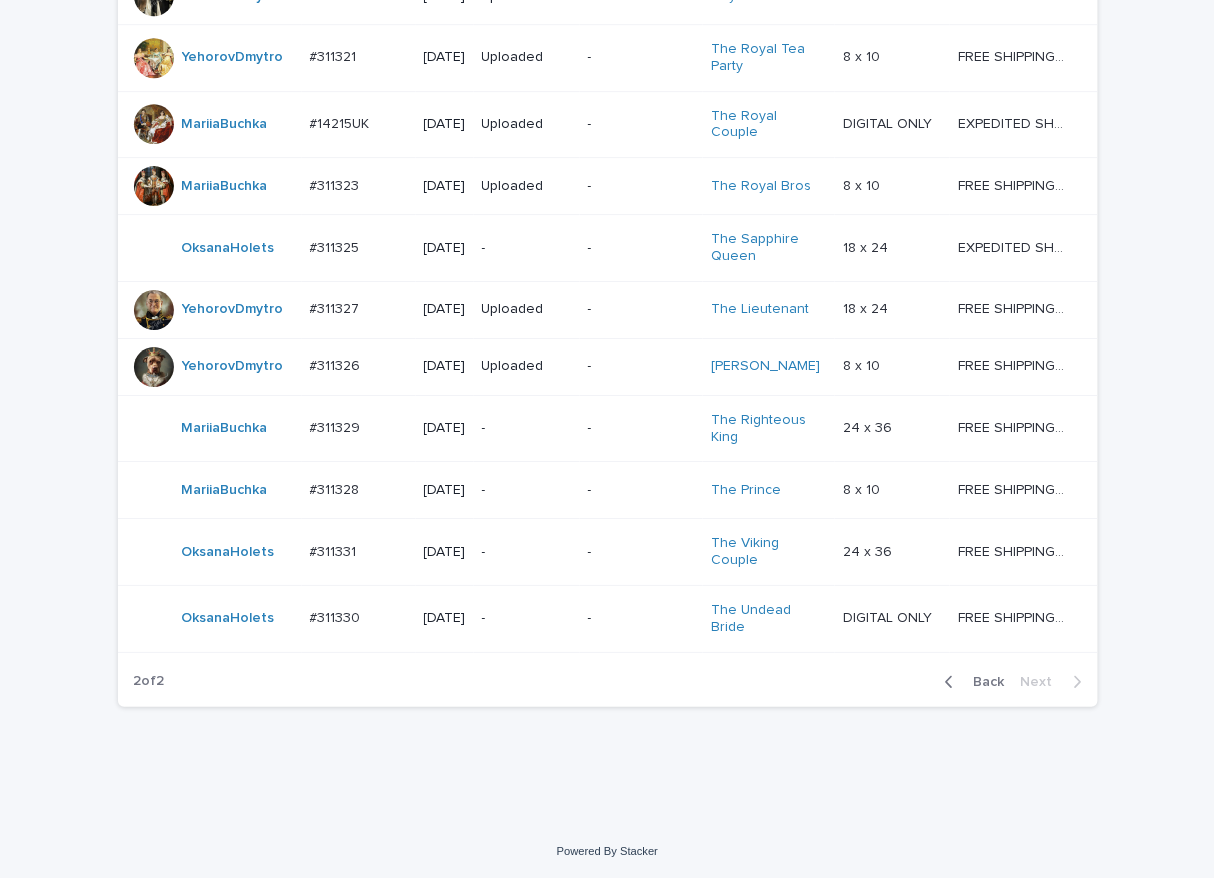scroll, scrollTop: 0, scrollLeft: 0, axis: both 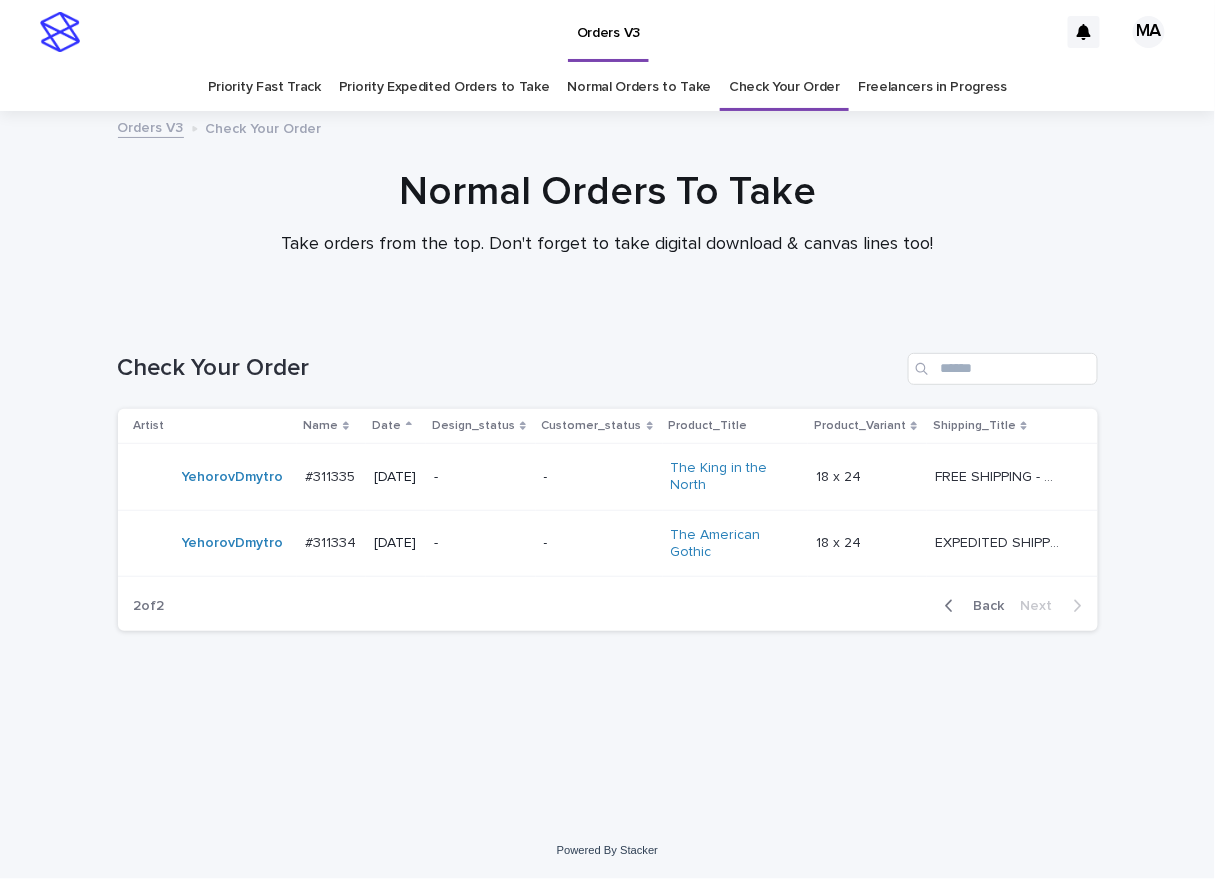 click on "Loading... Saving… Loading... Saving… Check Your Order Artist Name Date Design_status Customer_status Product_Title Product_Variant Shipping_Title YehorovDmytro   #311335 #311335   2025-07-14 - - The King in the North   18 x 24 18 x 24   FREE SHIPPING - preview in 1-2 business days, after your approval delivery will take 5-10 b.d. FREE SHIPPING - preview in 1-2 business days, after your approval delivery will take 5-10 b.d.   YehorovDmytro   #311334 #311334   2025-07-14 - - The American Gothic   18 x 24 18 x 24   EXPEDITED SHIPPING - preview in 1 business day; delivery up to 5 business days after your approval. EXPEDITED SHIPPING - preview in 1 business day; delivery up to 5 business days after your approval.   2  of  2 Back Next" at bounding box center [608, 542] 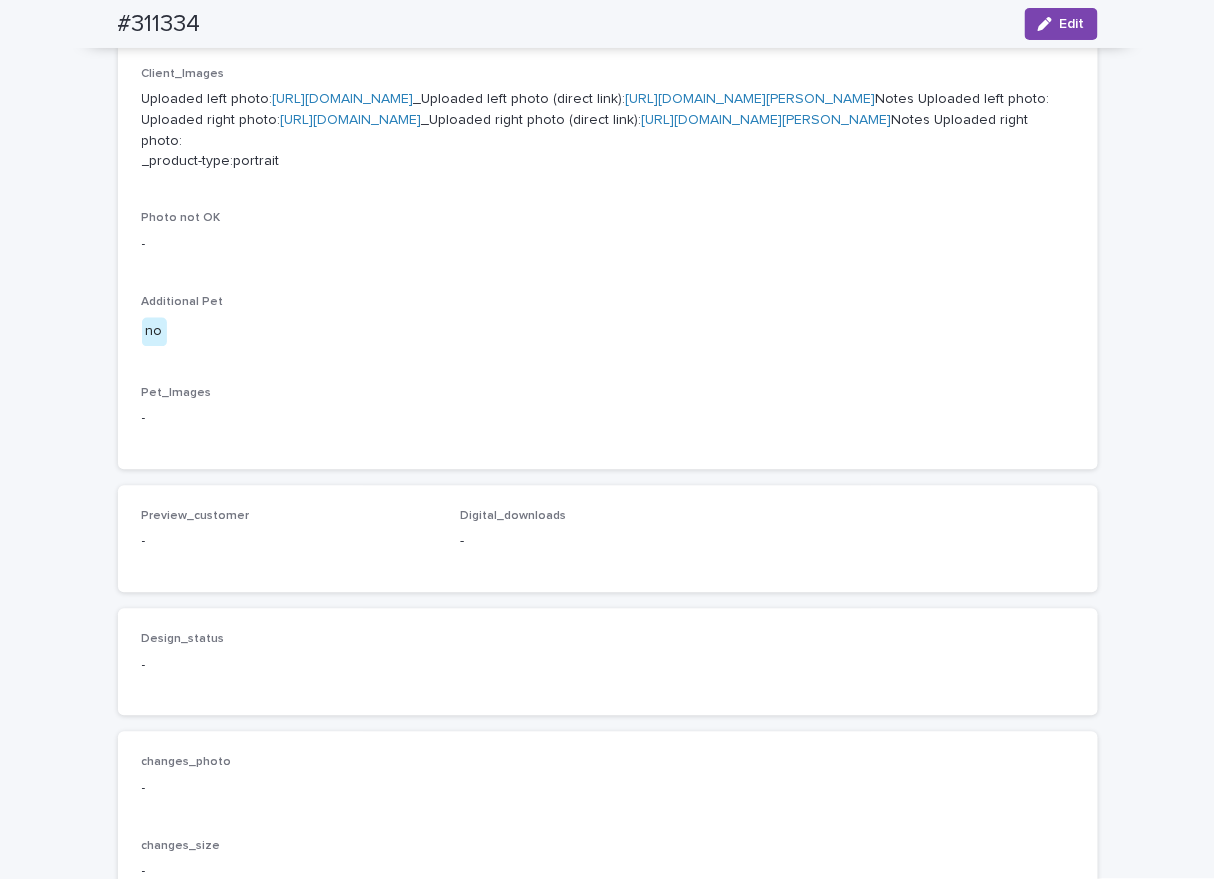 scroll, scrollTop: 699, scrollLeft: 0, axis: vertical 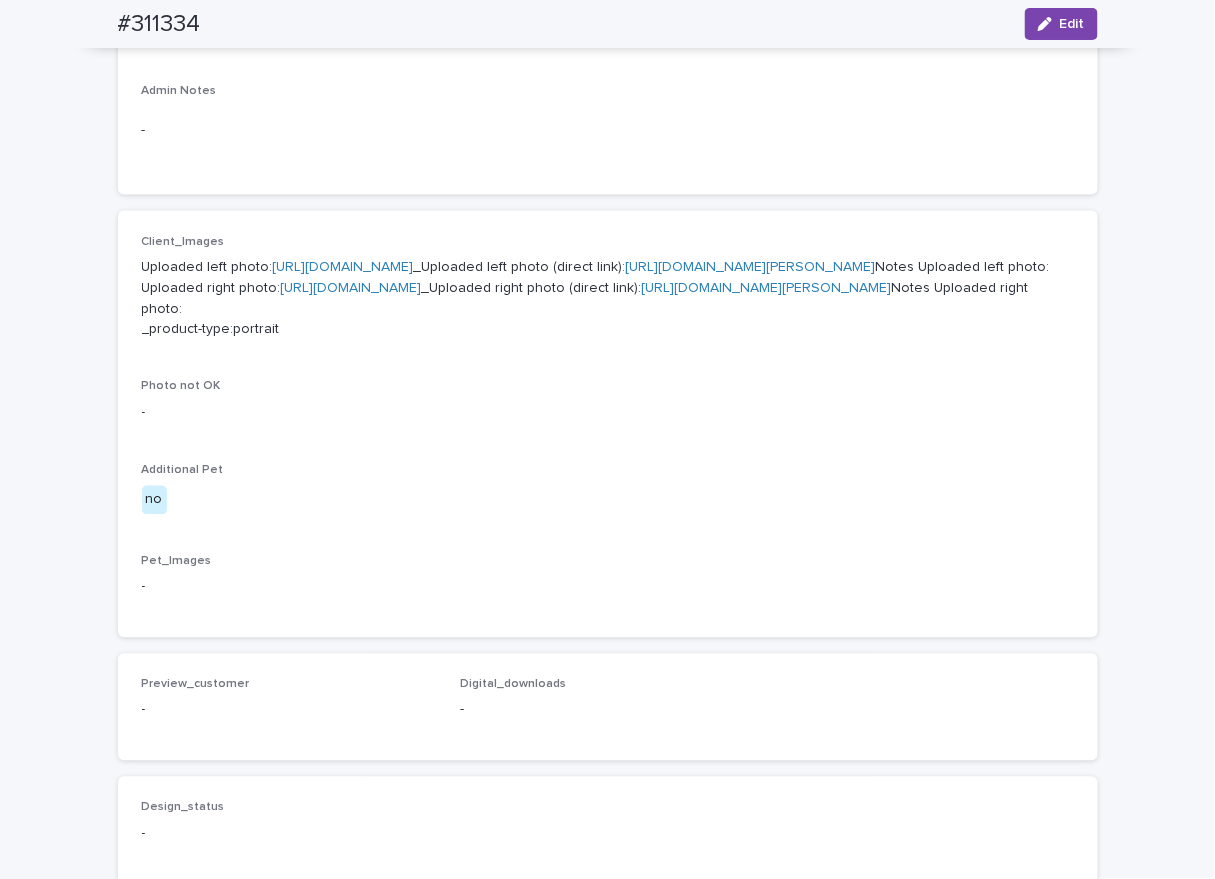 click on "https://cdn.shopify.com-uploadkit.app/s/files/1/0033/4807/0511/files/download.html?id=e11cfb23-3d37-4f5e-b252-d52a065c0f83&uu=aba22d0e-15b7-4f3f-b406-db89f78b323c&mo=&fi=TGVzbGllLU1jUXVhaWRlLVNtaWxlLmpwZw==&wi=242&he=289&mi=aW1hZ2UvanBlZw==&up=d434&image=true" at bounding box center (343, 267) 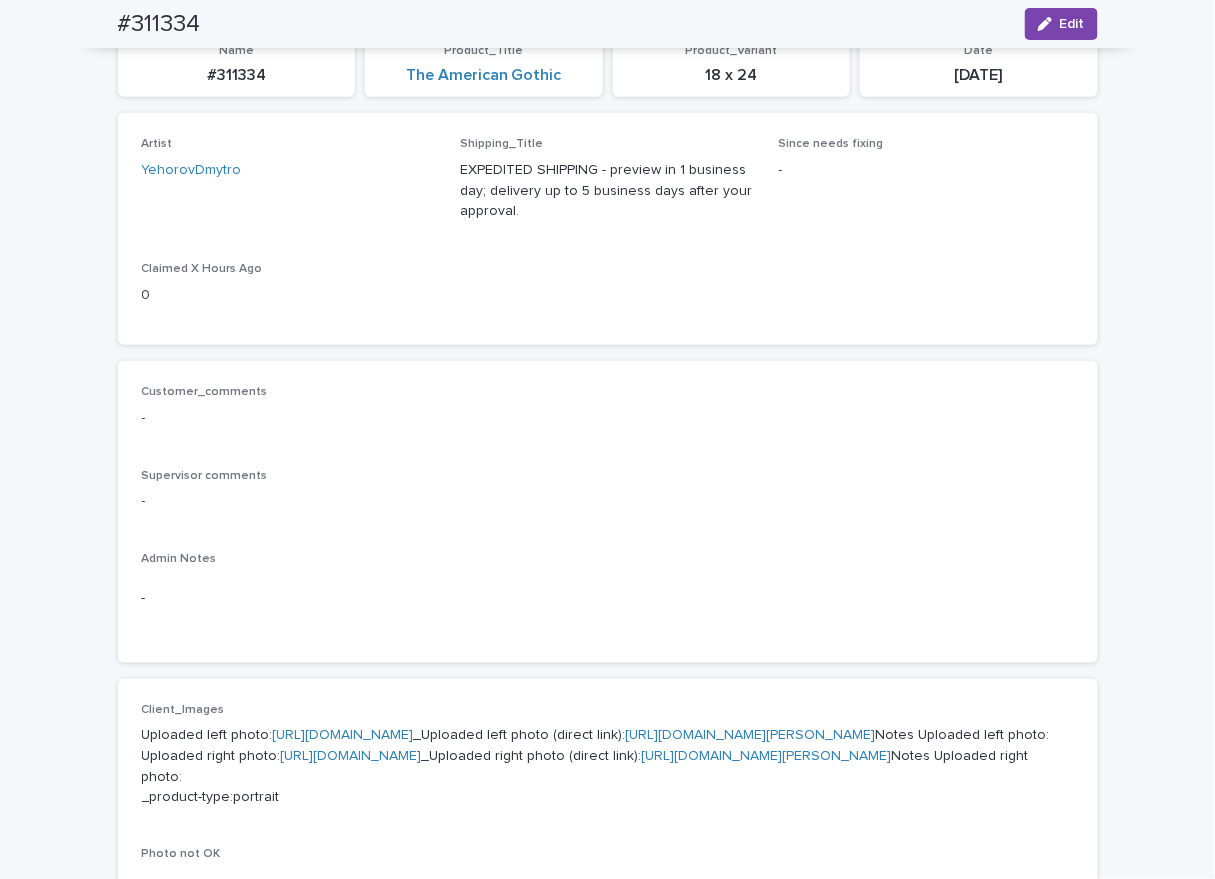 scroll, scrollTop: 0, scrollLeft: 0, axis: both 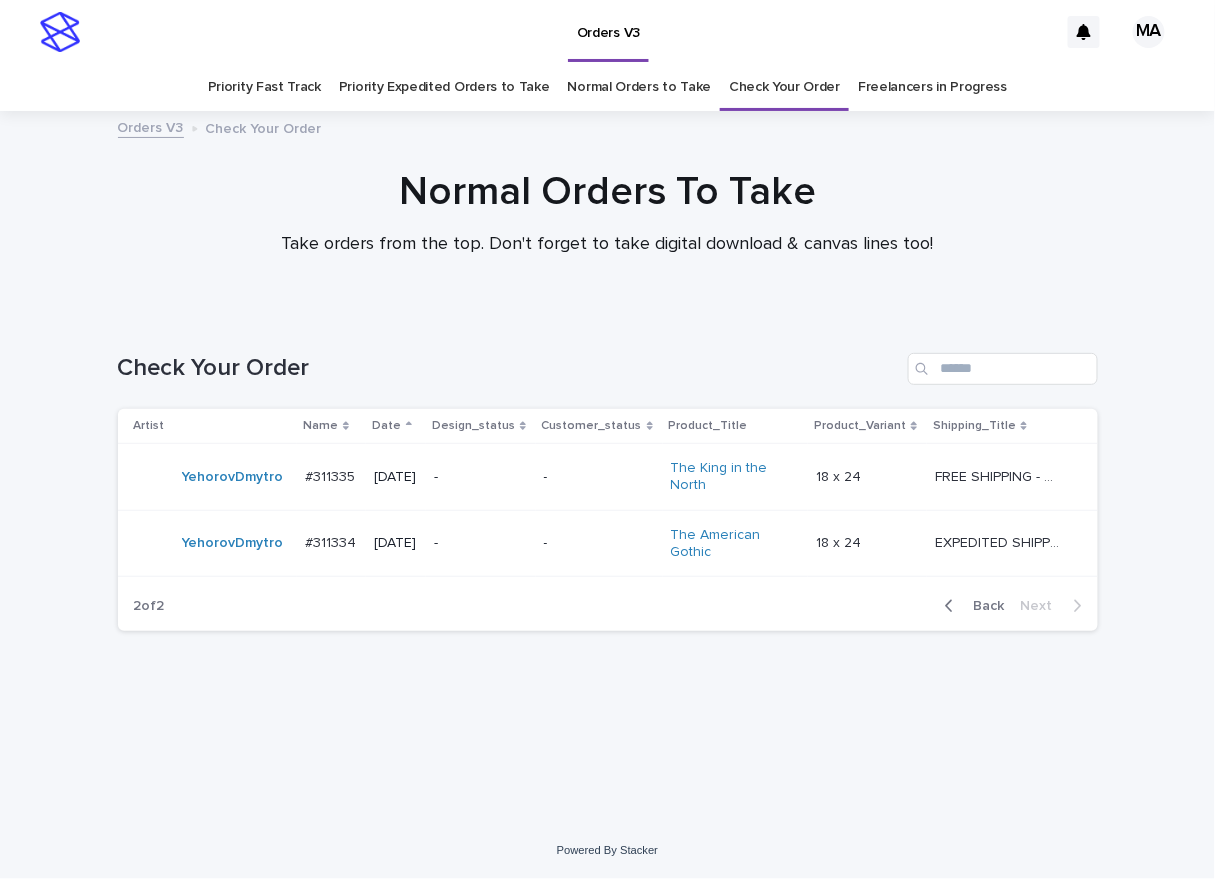 click on "-" at bounding box center (481, 477) 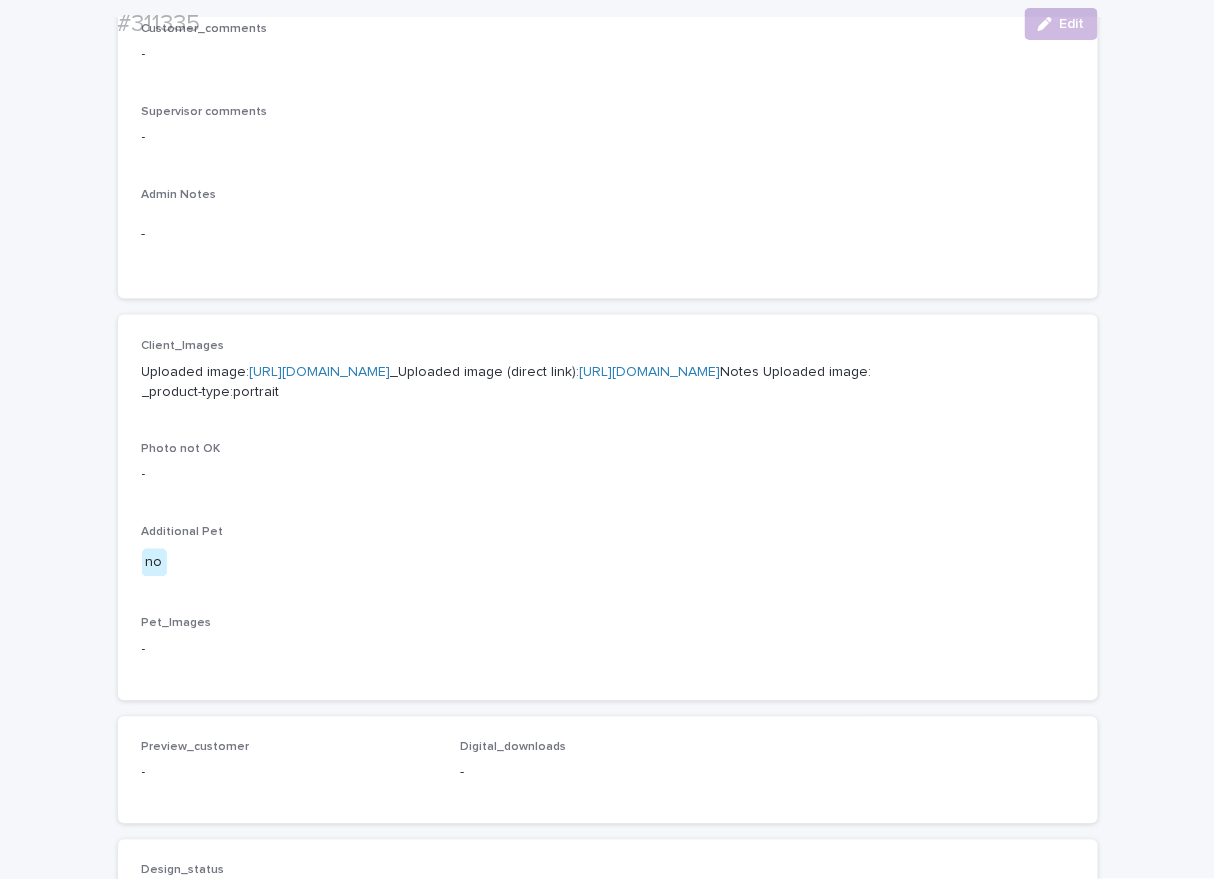 scroll, scrollTop: 699, scrollLeft: 0, axis: vertical 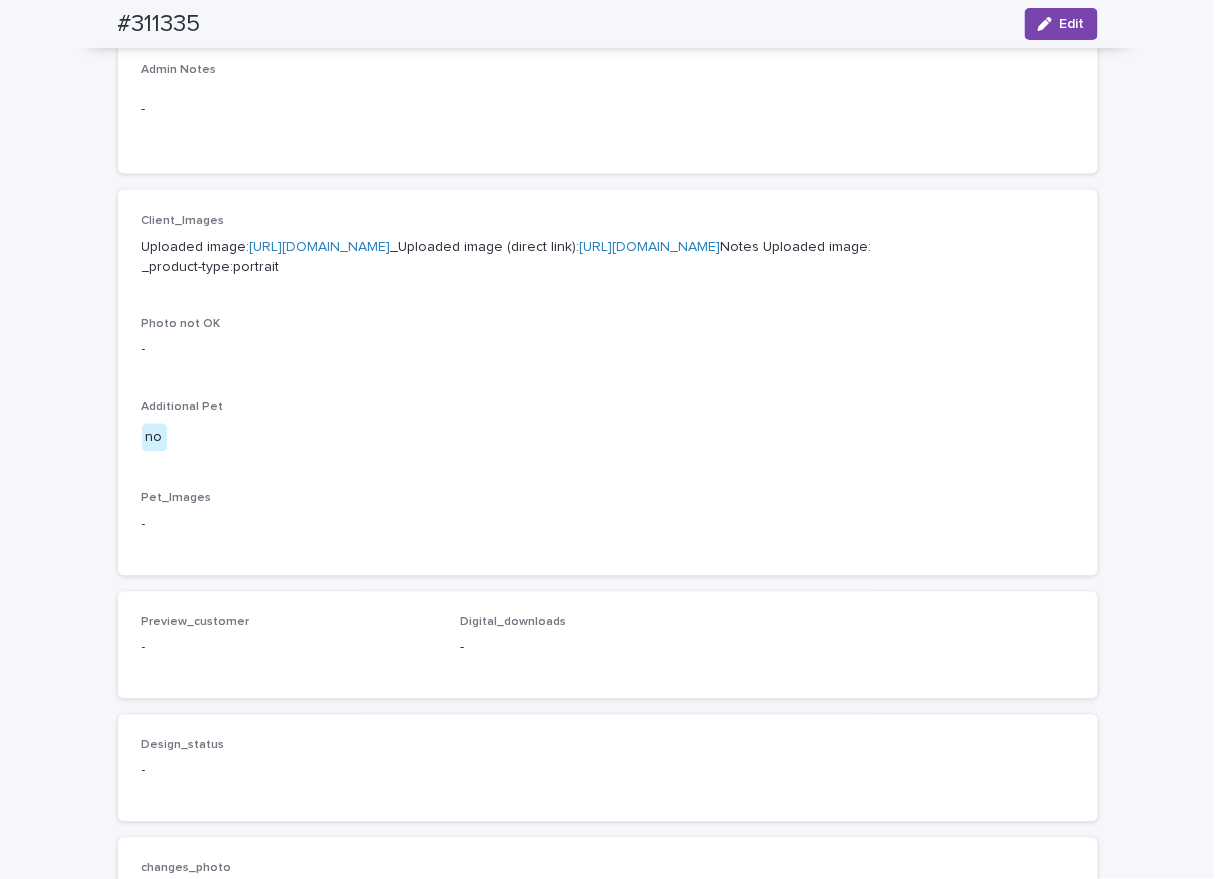 click on "https://cdn.shopify.com-uploadkit.app/s/files/1/0033/4807/0511/files/download.html?id=e11cfb23-3d37-4f5e-b252-d52a065c0f83&uu=03c4e845-788a-4840-981e-bae62cf0f3e0&mo=&fi=SU1HXzI5ODYuanBlZw==&wi=198&he=345&mi=aW1hZ2UvanBlZw==&up=a8b4&image=true" at bounding box center [320, 247] 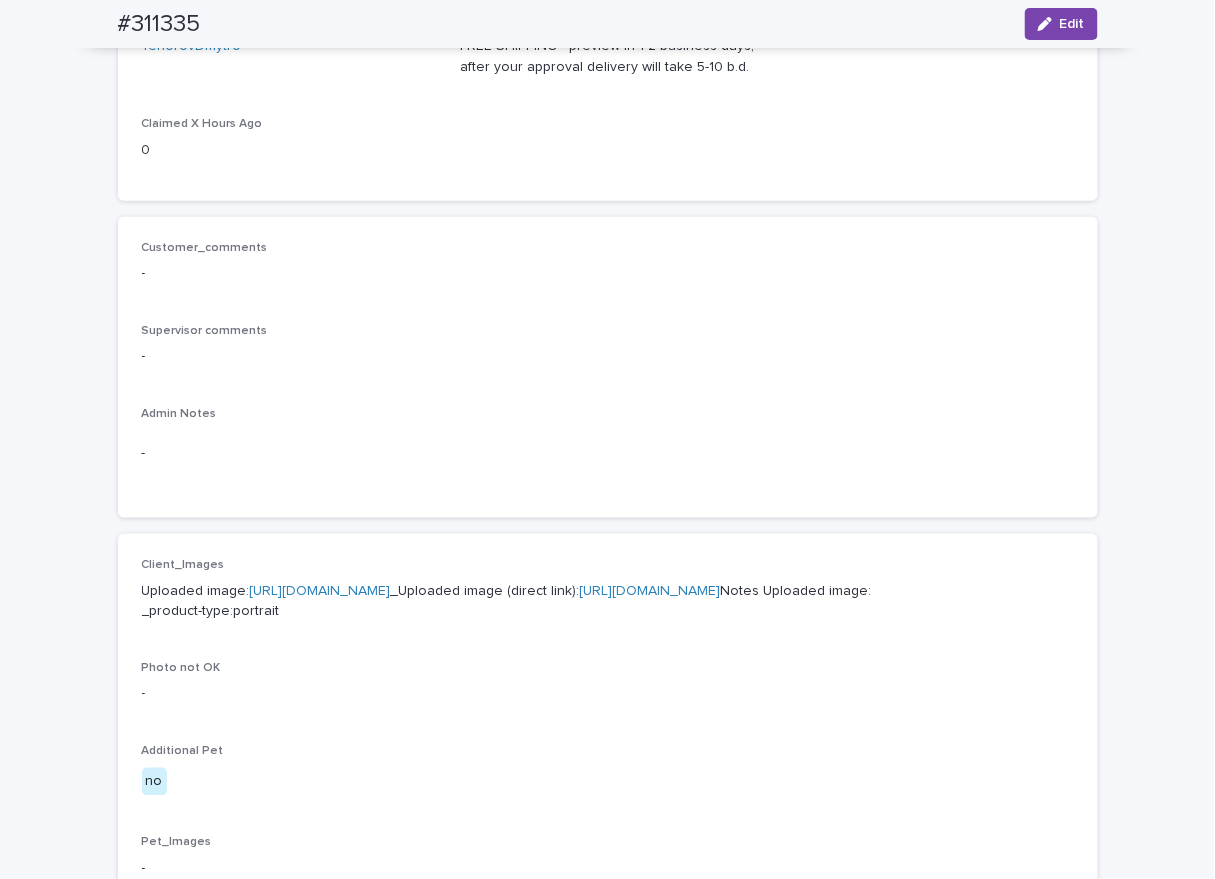 scroll, scrollTop: 0, scrollLeft: 0, axis: both 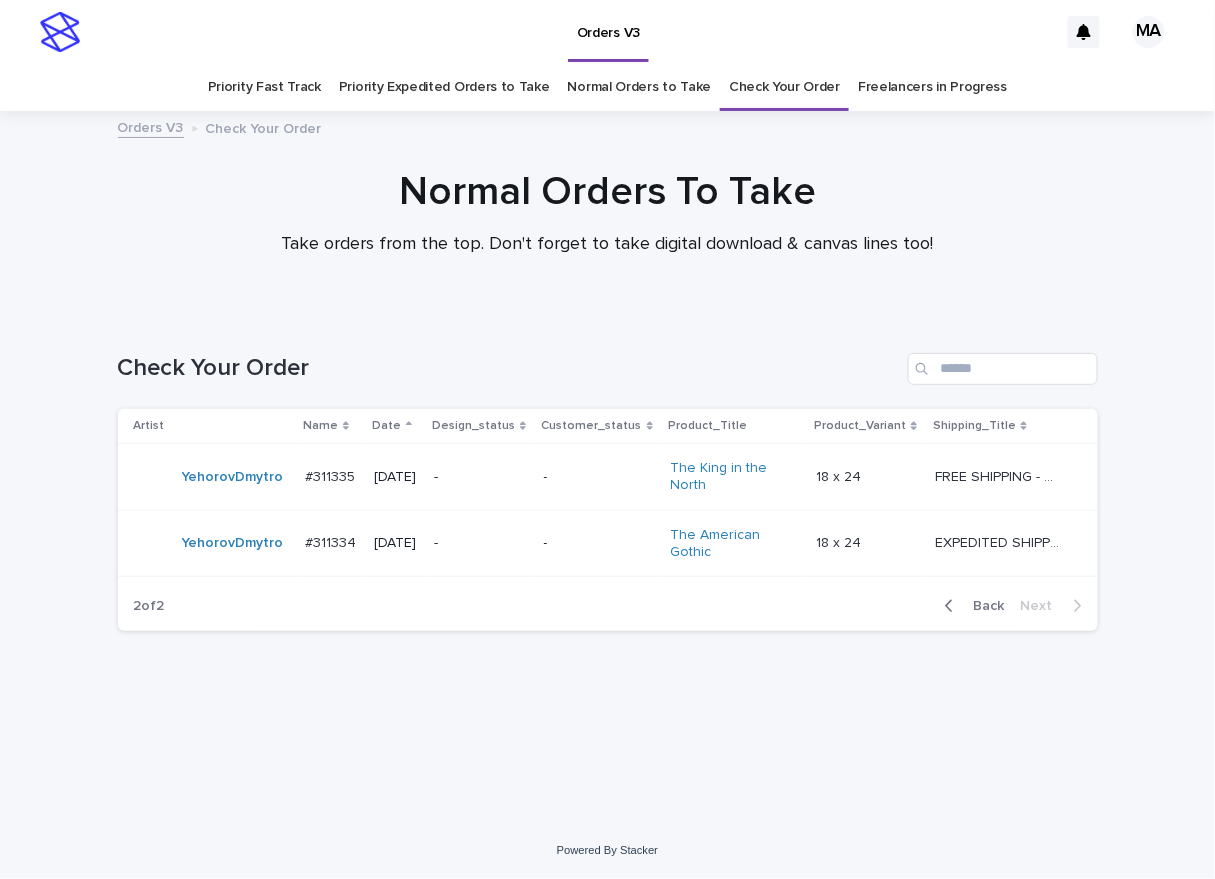 drag, startPoint x: 490, startPoint y: 751, endPoint x: 773, endPoint y: 709, distance: 286.09964 